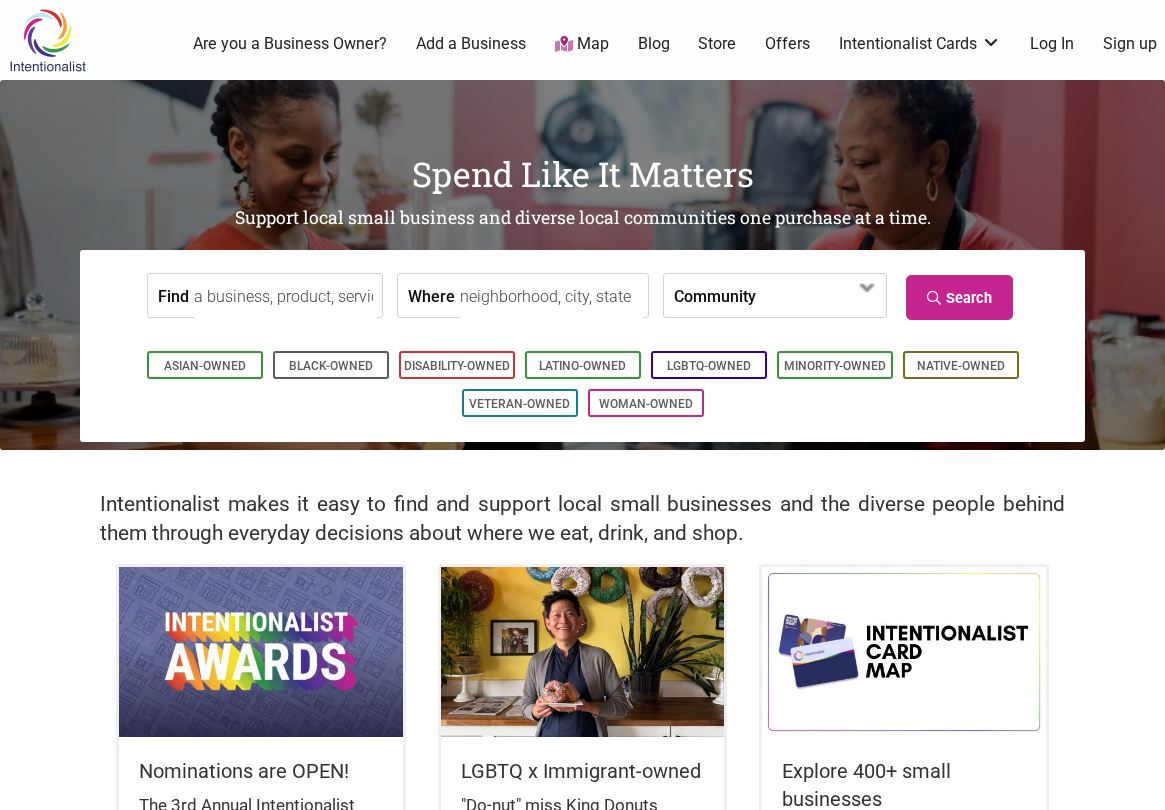 scroll, scrollTop: 0, scrollLeft: 0, axis: both 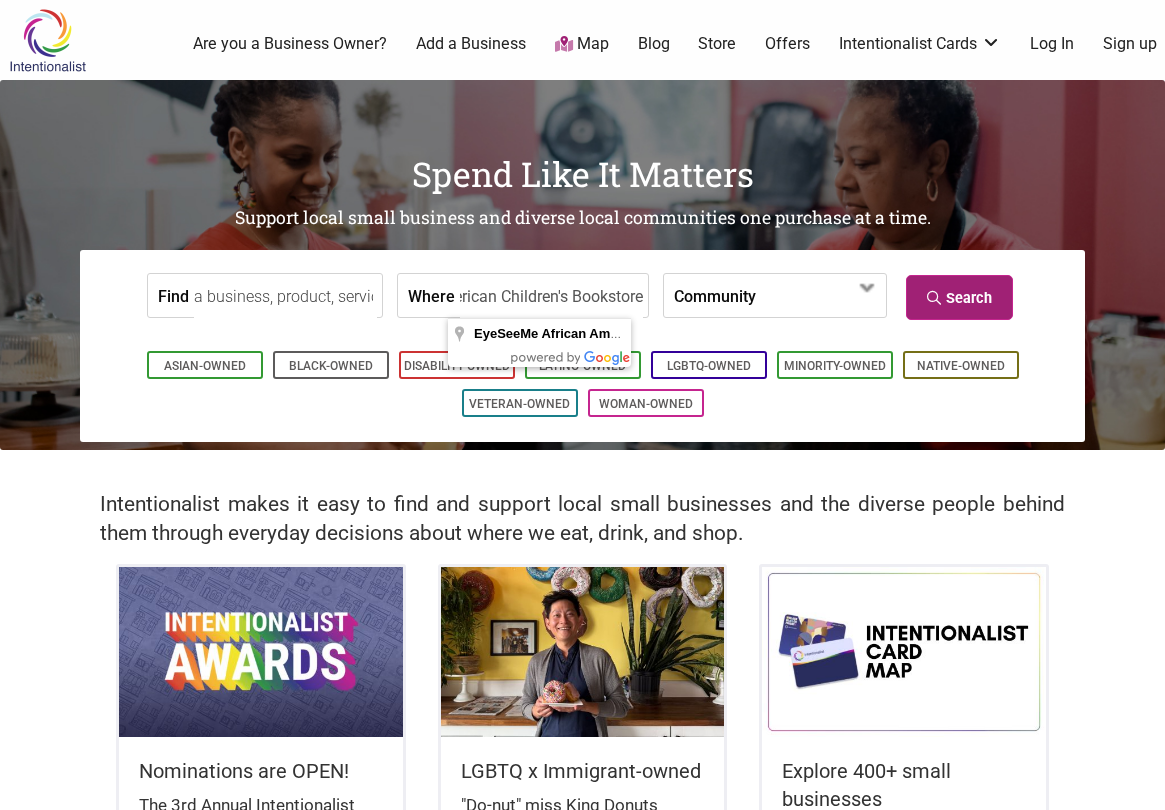 type on "EyeSeeMe African American Children's Bookstore" 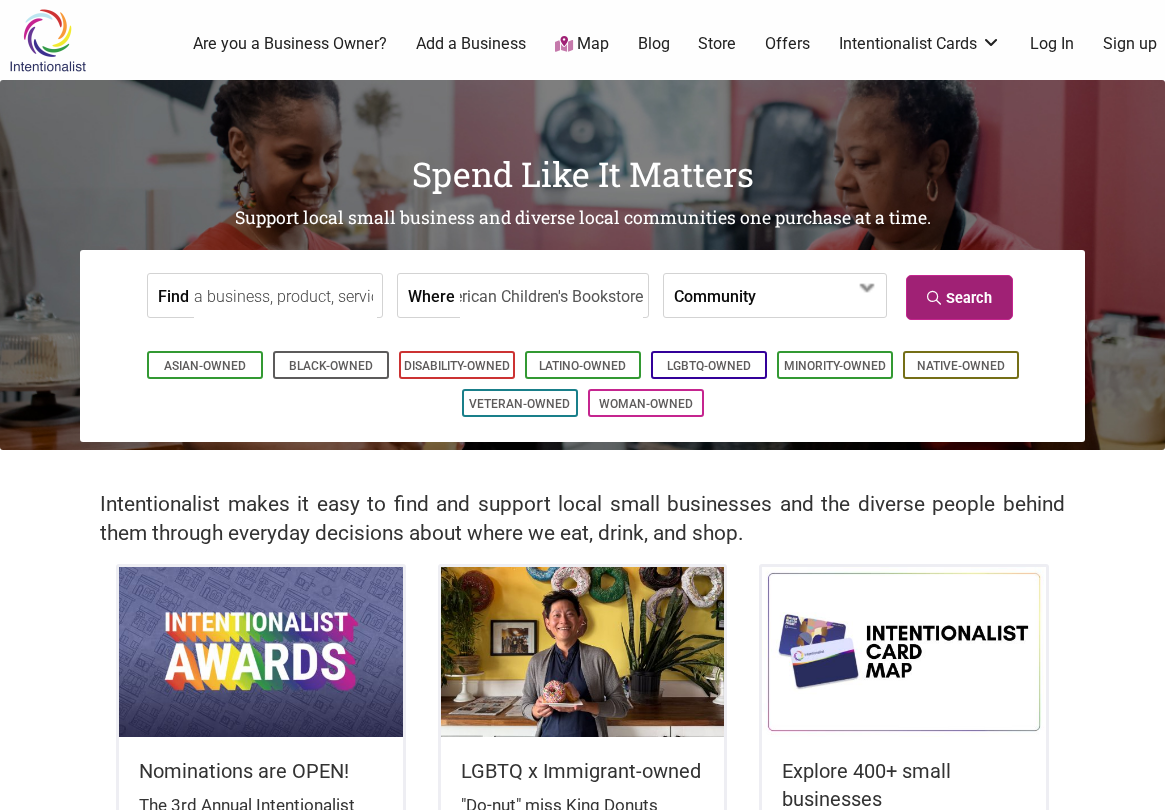 scroll, scrollTop: 0, scrollLeft: 0, axis: both 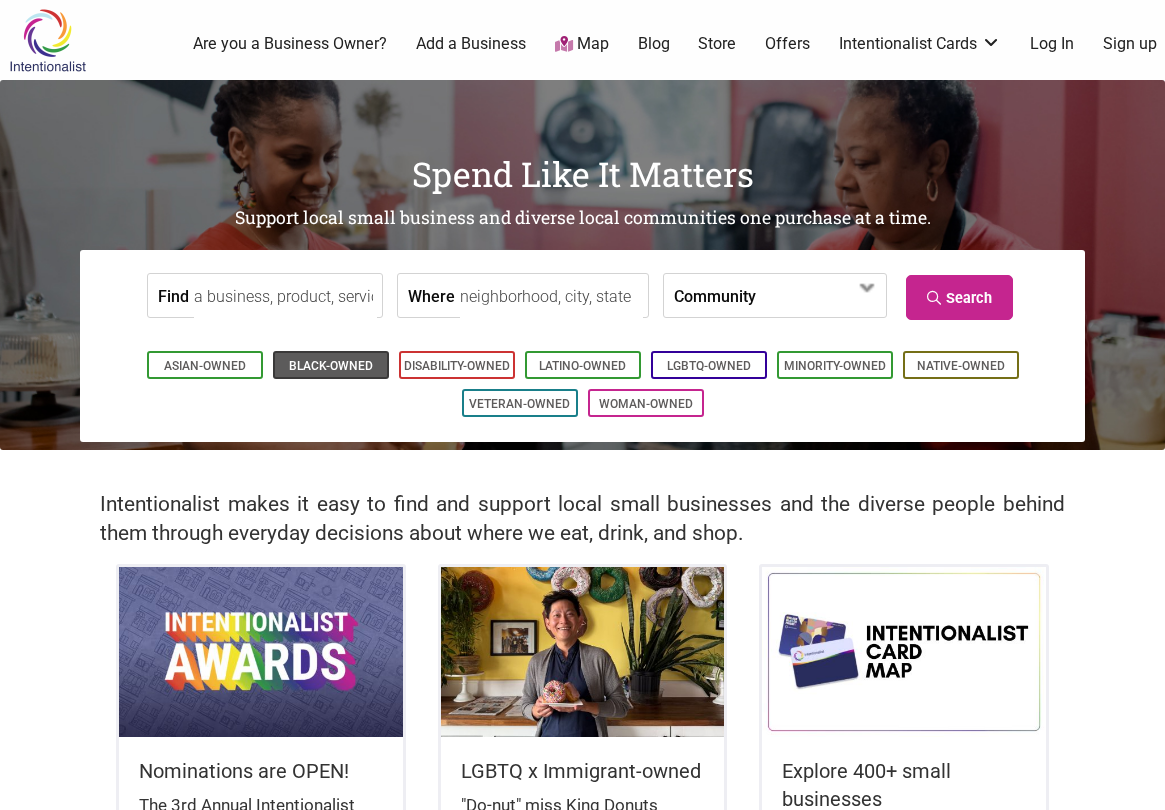 click on "Black-Owned" at bounding box center (331, 366) 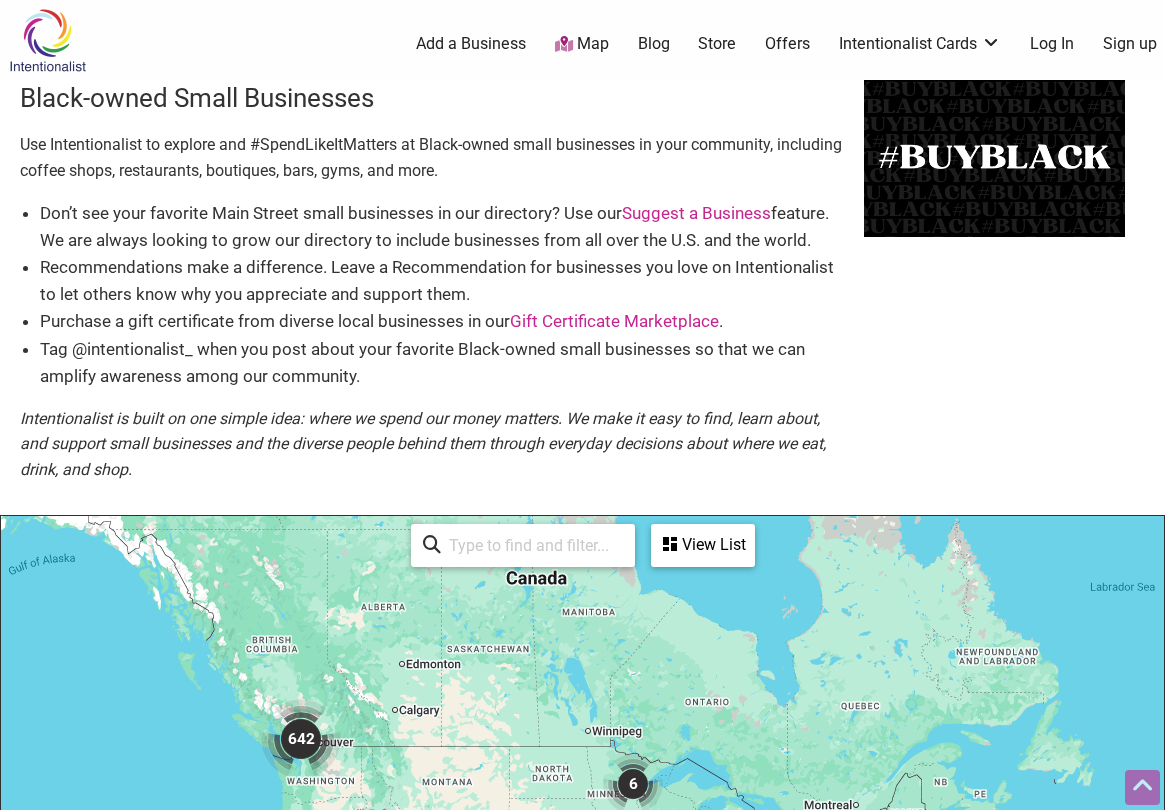 scroll, scrollTop: 500, scrollLeft: 0, axis: vertical 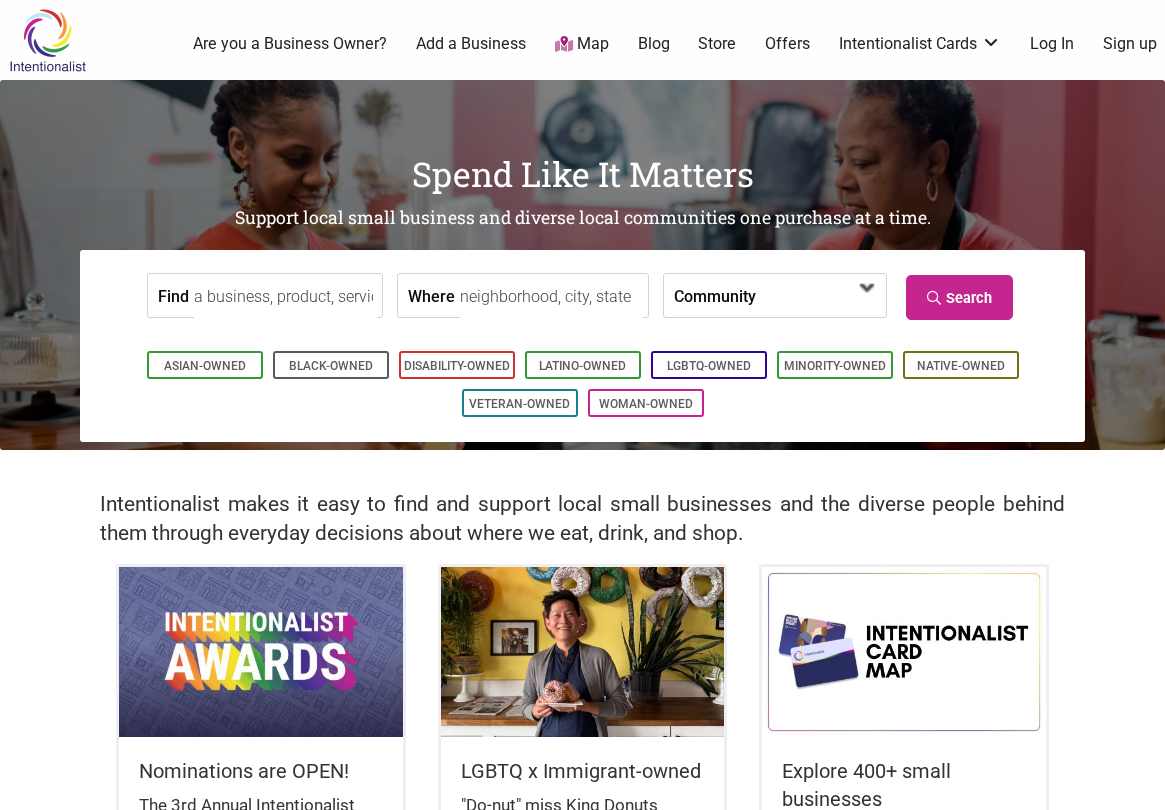 click at bounding box center [813, 297] 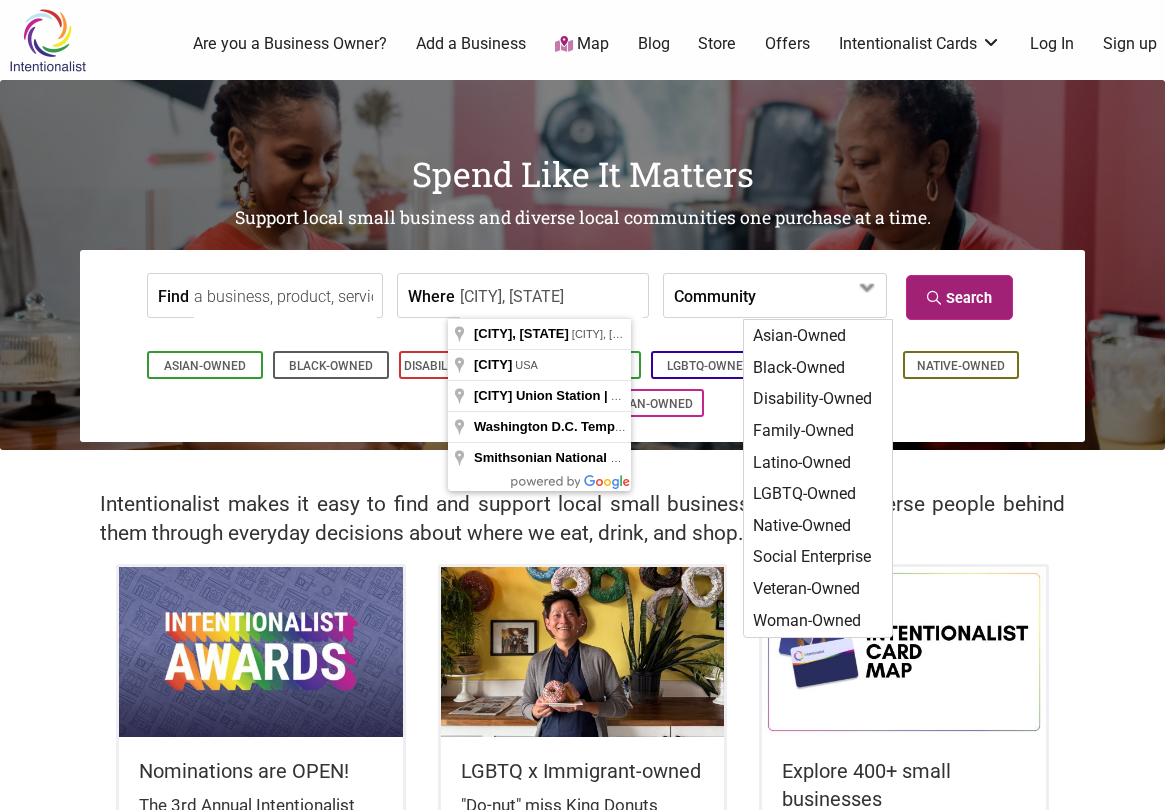 type on "[CITY], [STATE]" 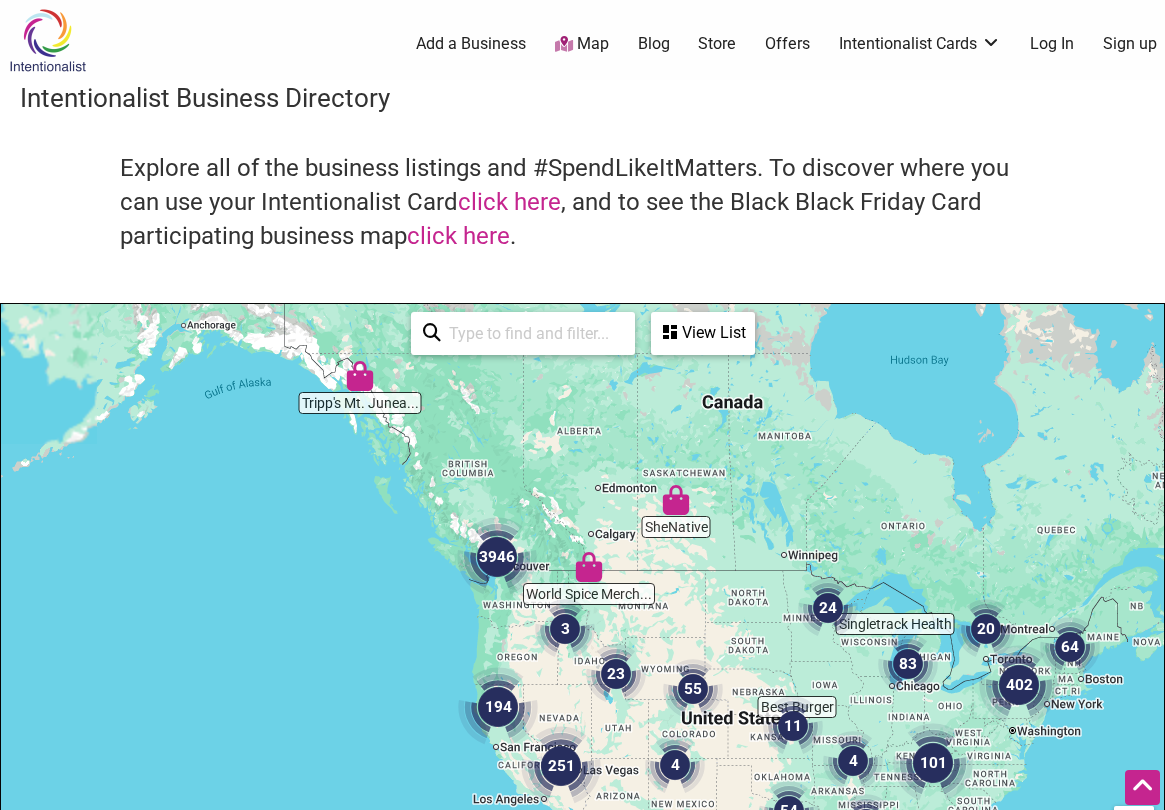 scroll, scrollTop: 500, scrollLeft: 0, axis: vertical 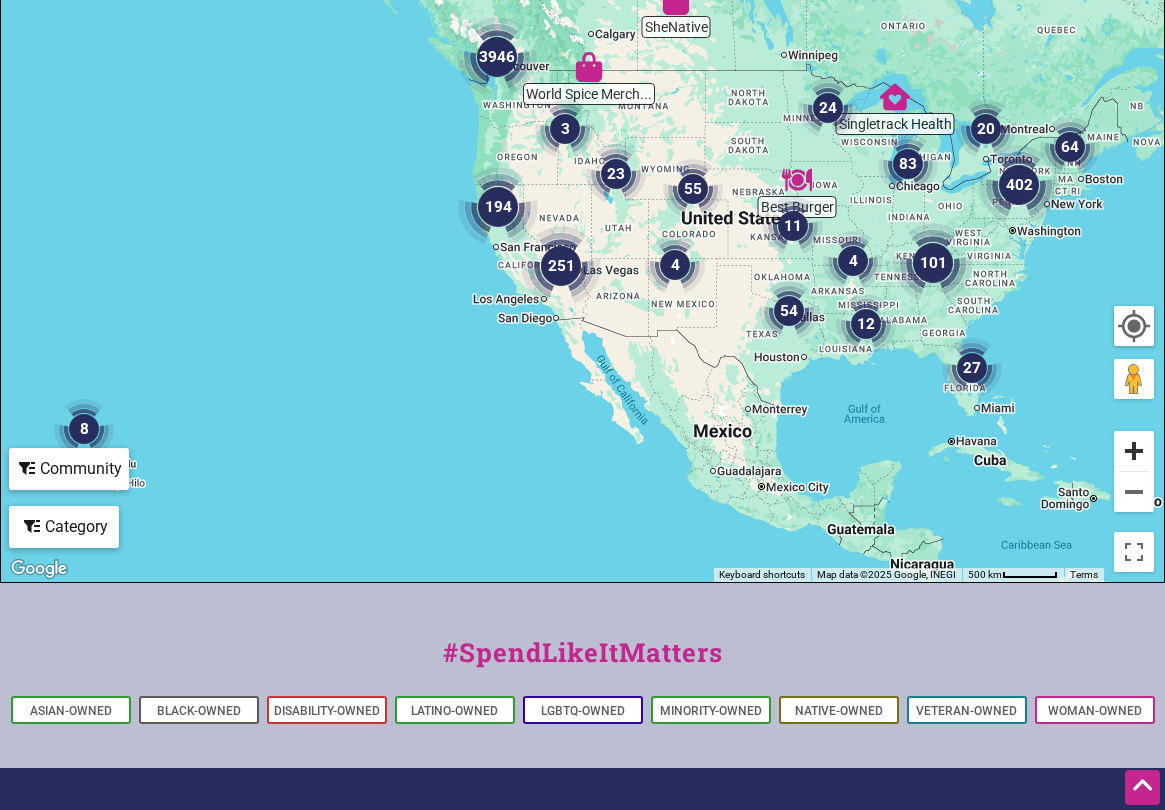 click at bounding box center (1134, 451) 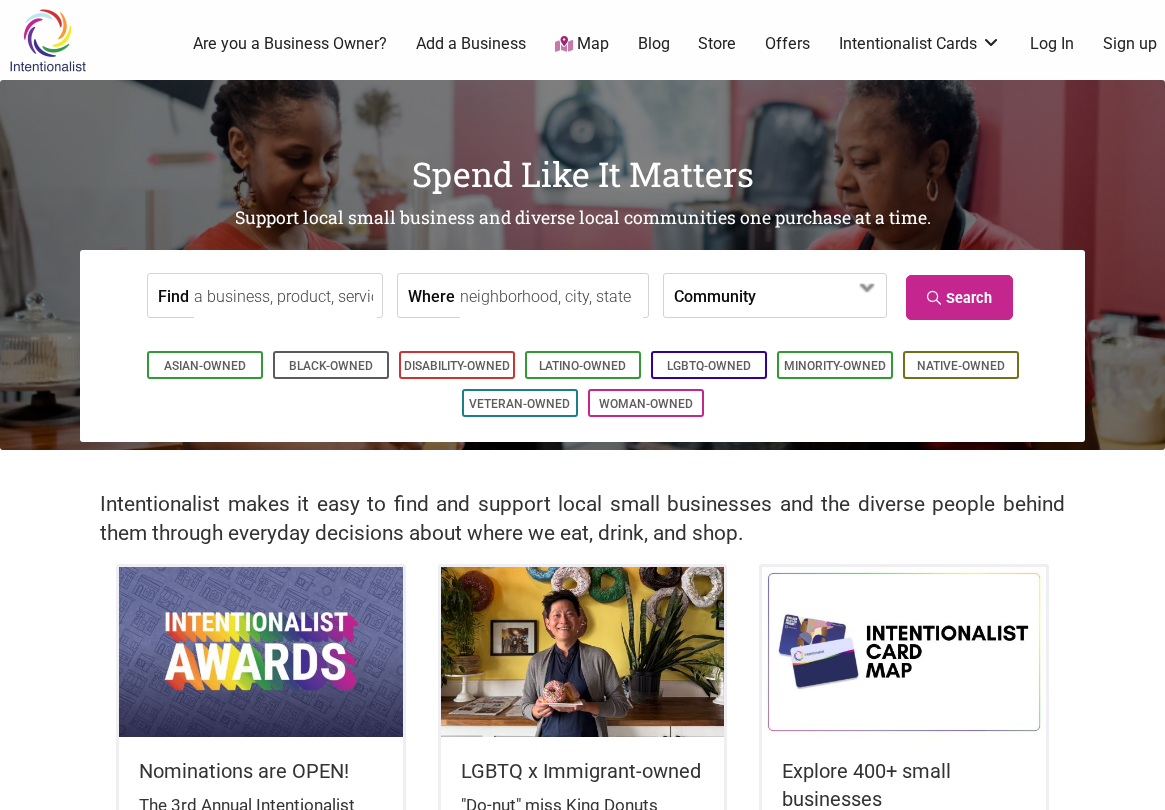 scroll, scrollTop: 0, scrollLeft: 0, axis: both 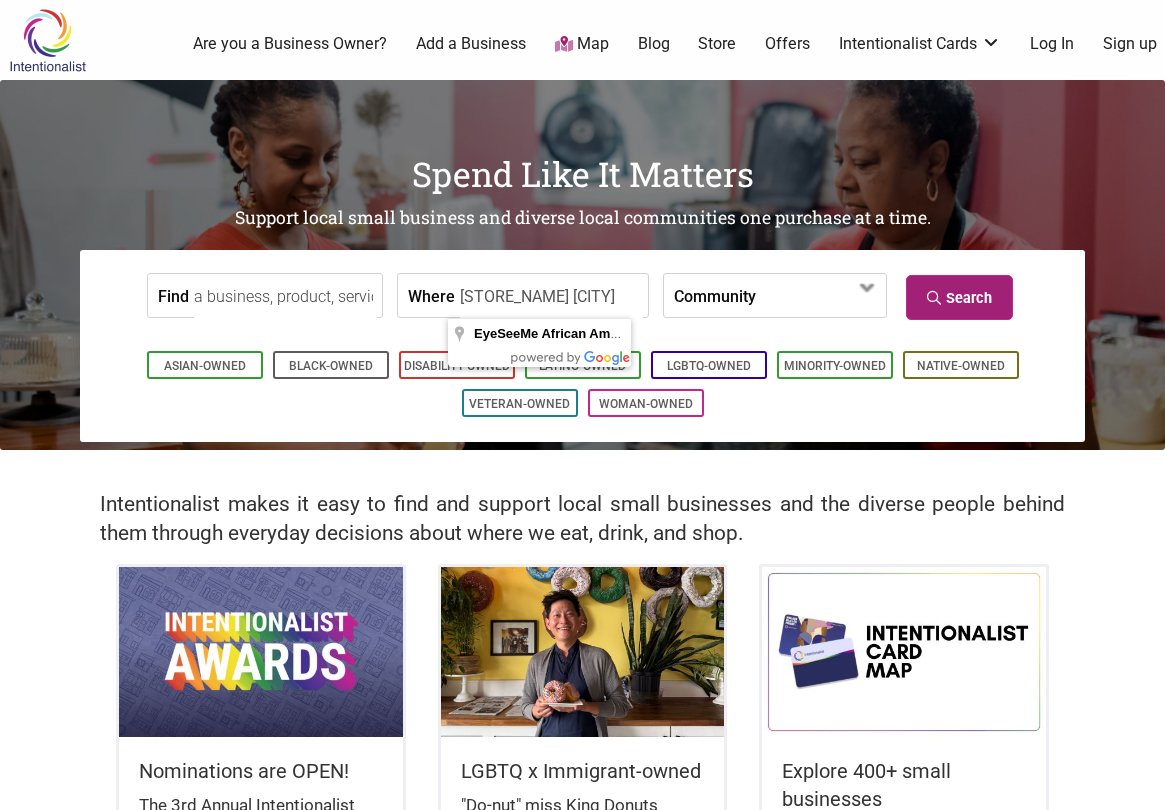 type on "EyeSeeMe African American Children's Bookstore Washington DC" 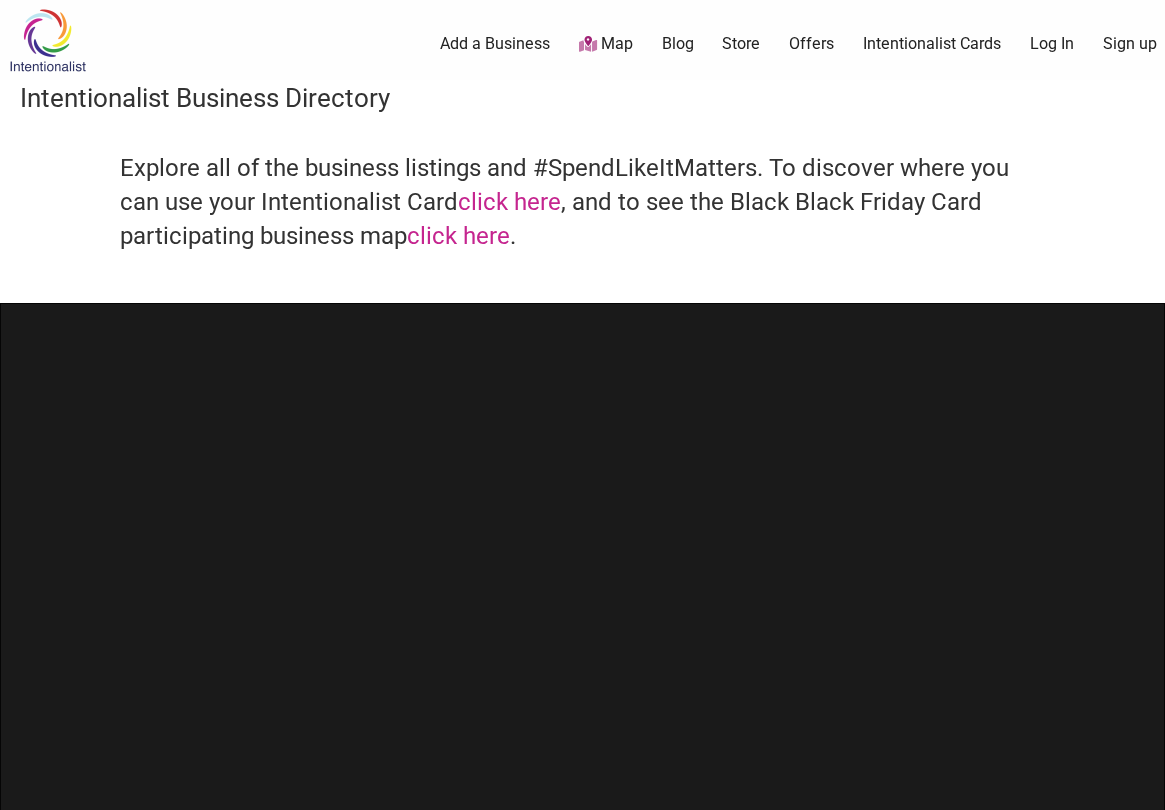 scroll, scrollTop: 0, scrollLeft: 0, axis: both 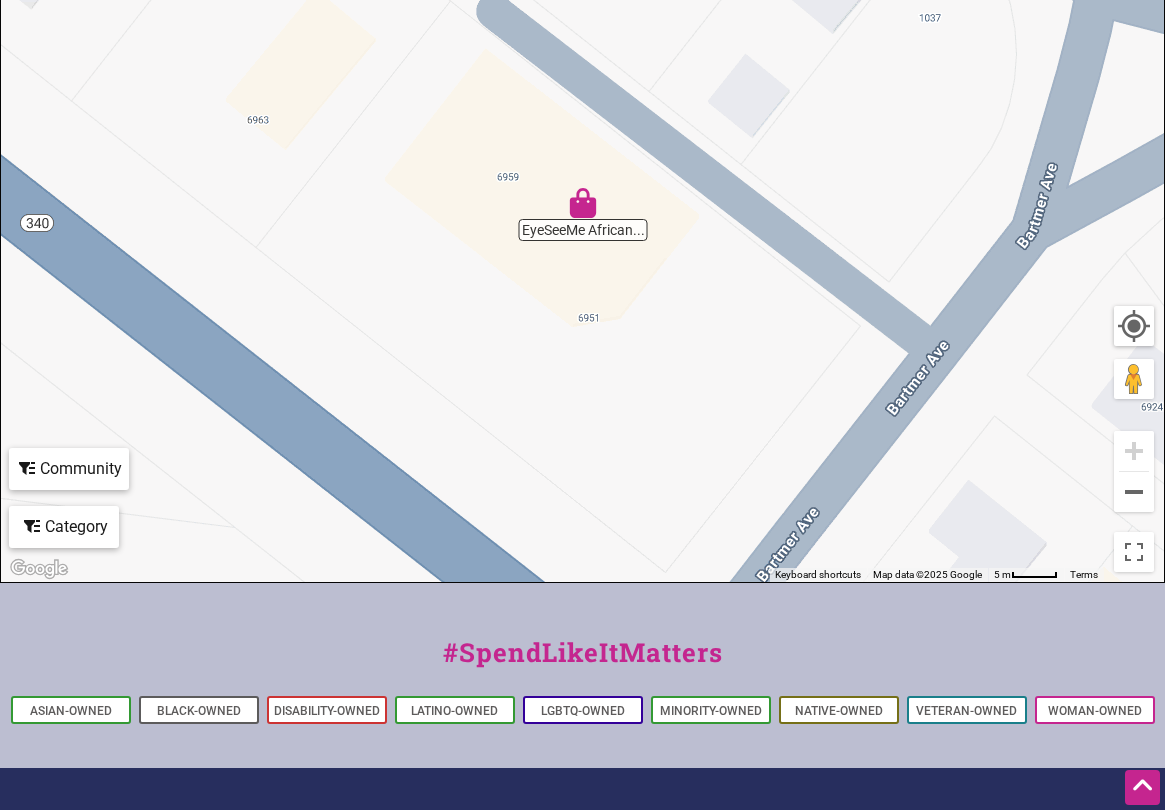 click at bounding box center (583, 203) 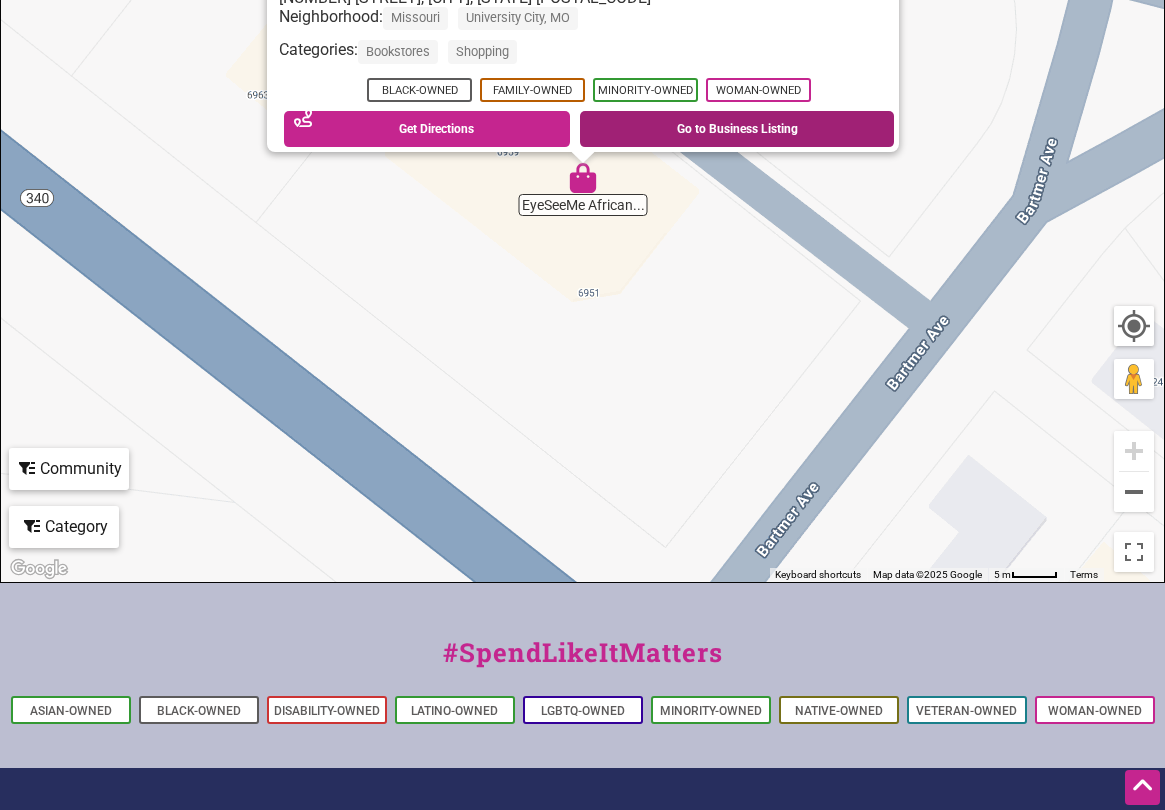 click on "Go to Business Listing" at bounding box center [737, 129] 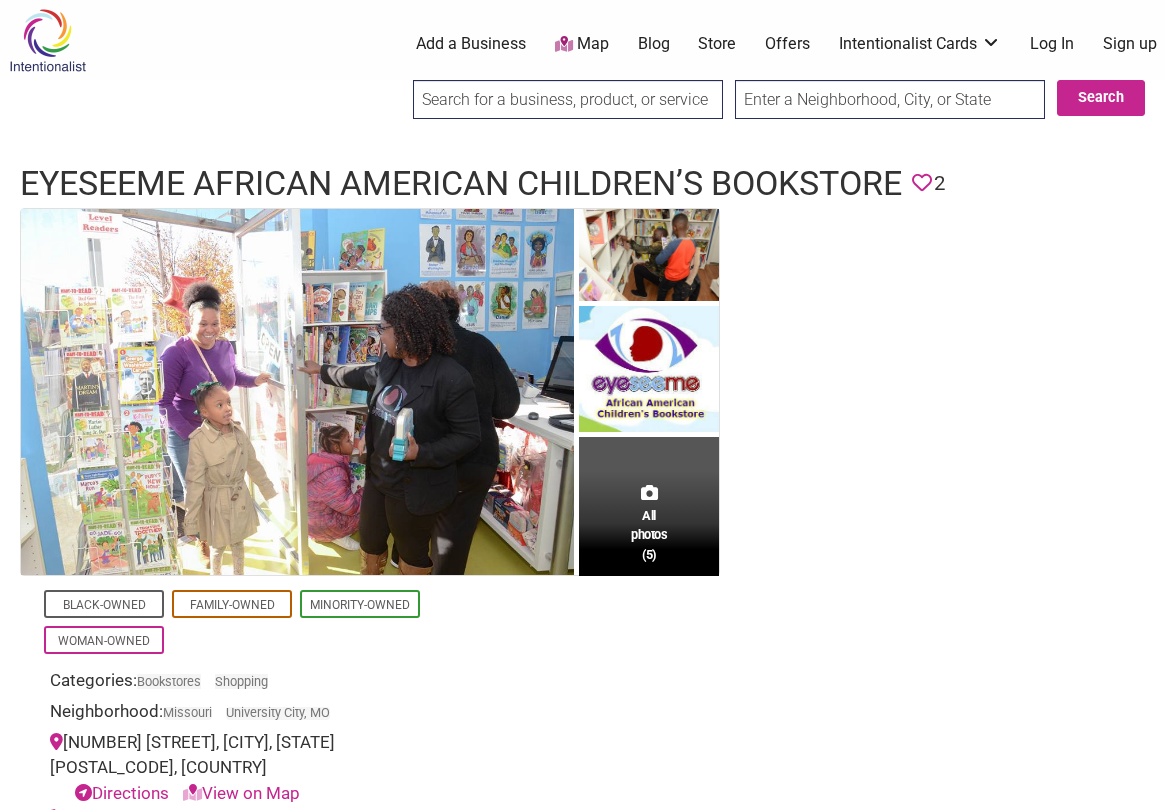 scroll, scrollTop: 0, scrollLeft: 0, axis: both 